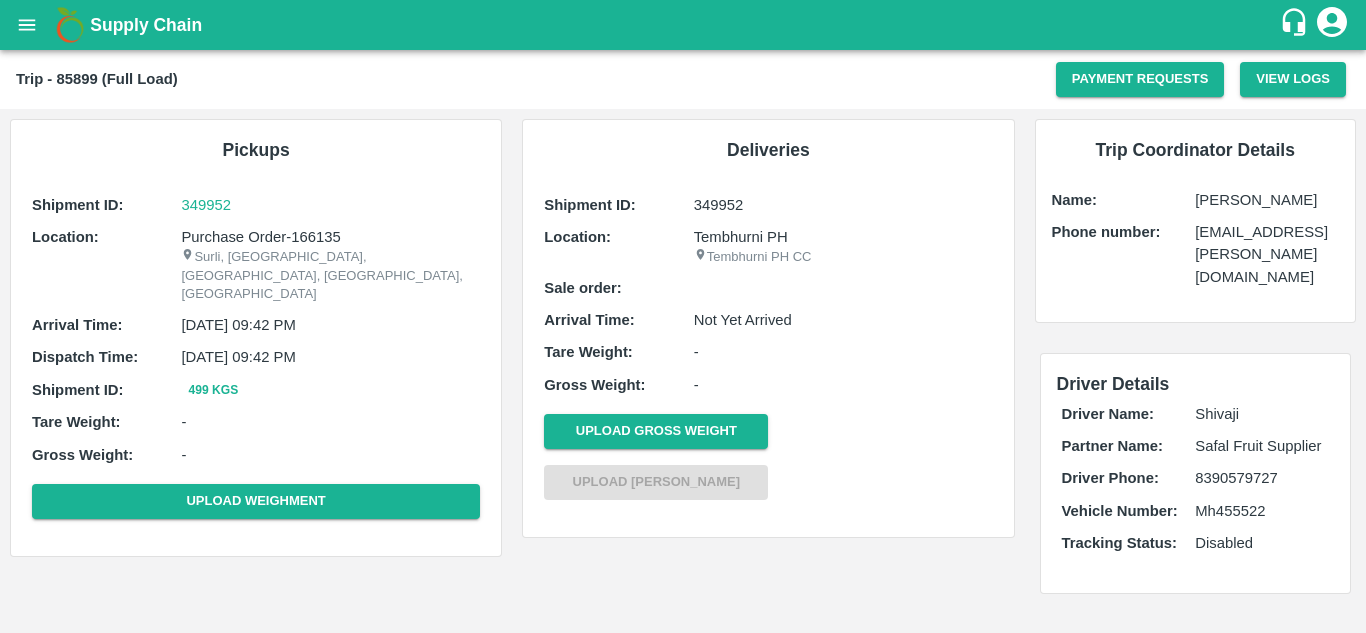 scroll, scrollTop: 0, scrollLeft: 0, axis: both 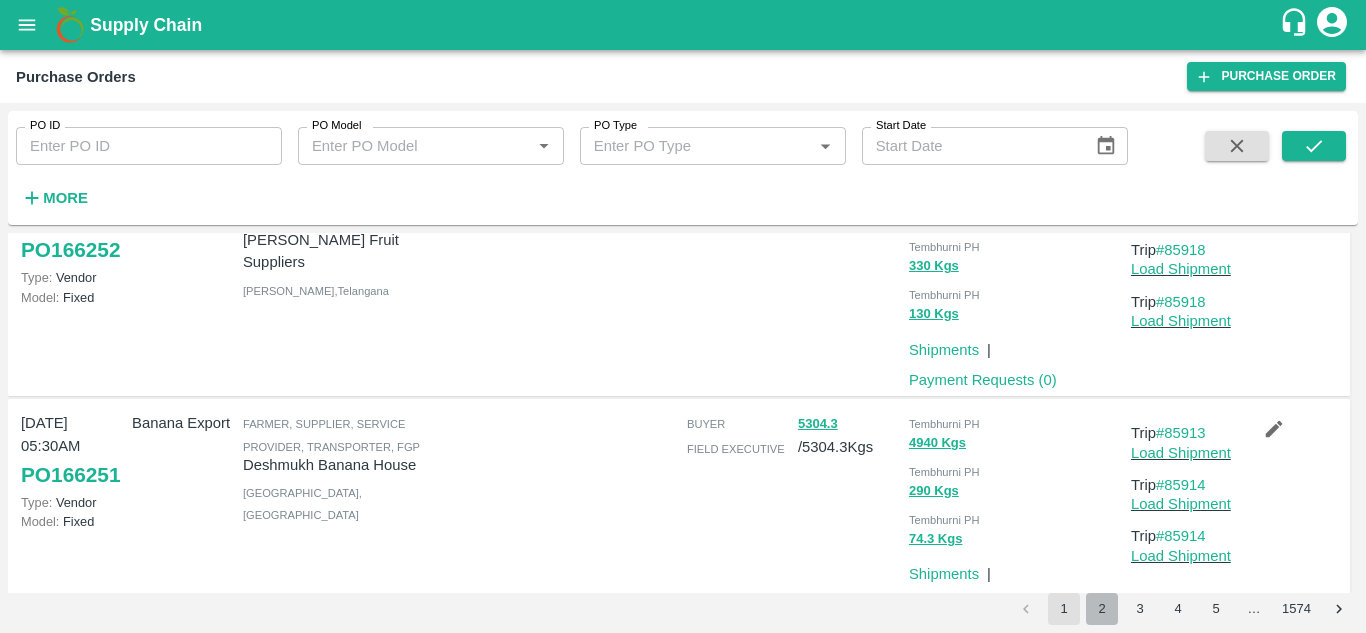 click on "2" at bounding box center [1102, 609] 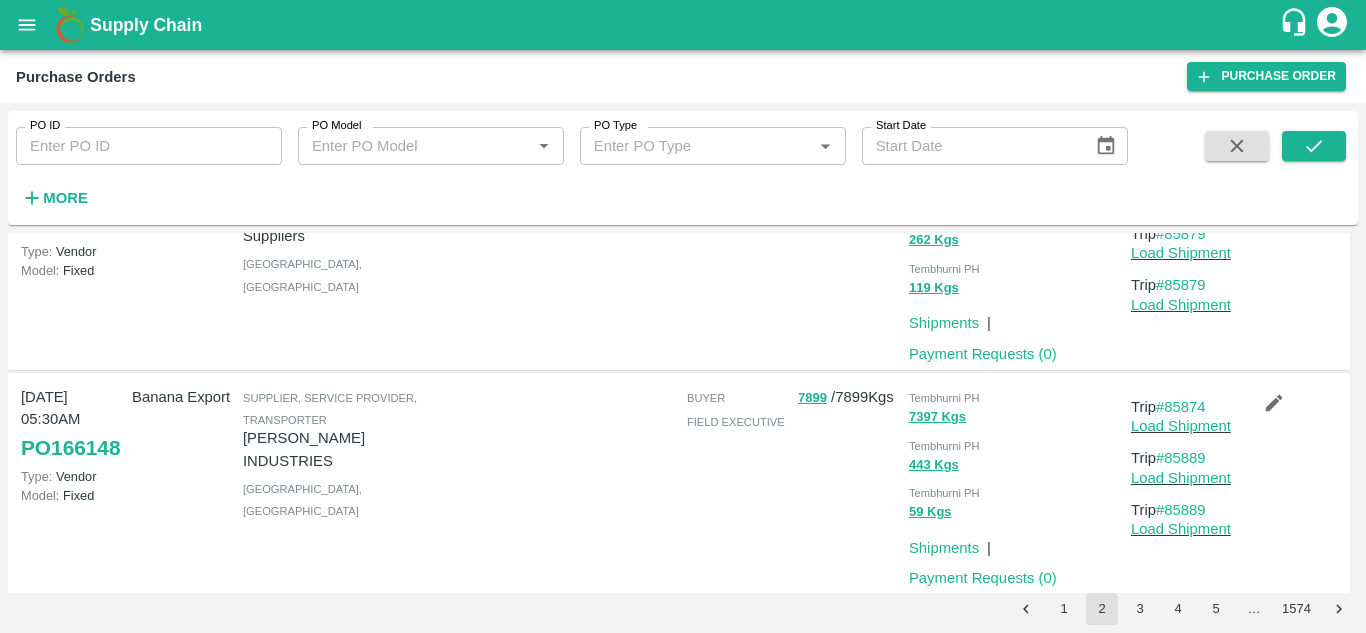 scroll, scrollTop: 1895, scrollLeft: 0, axis: vertical 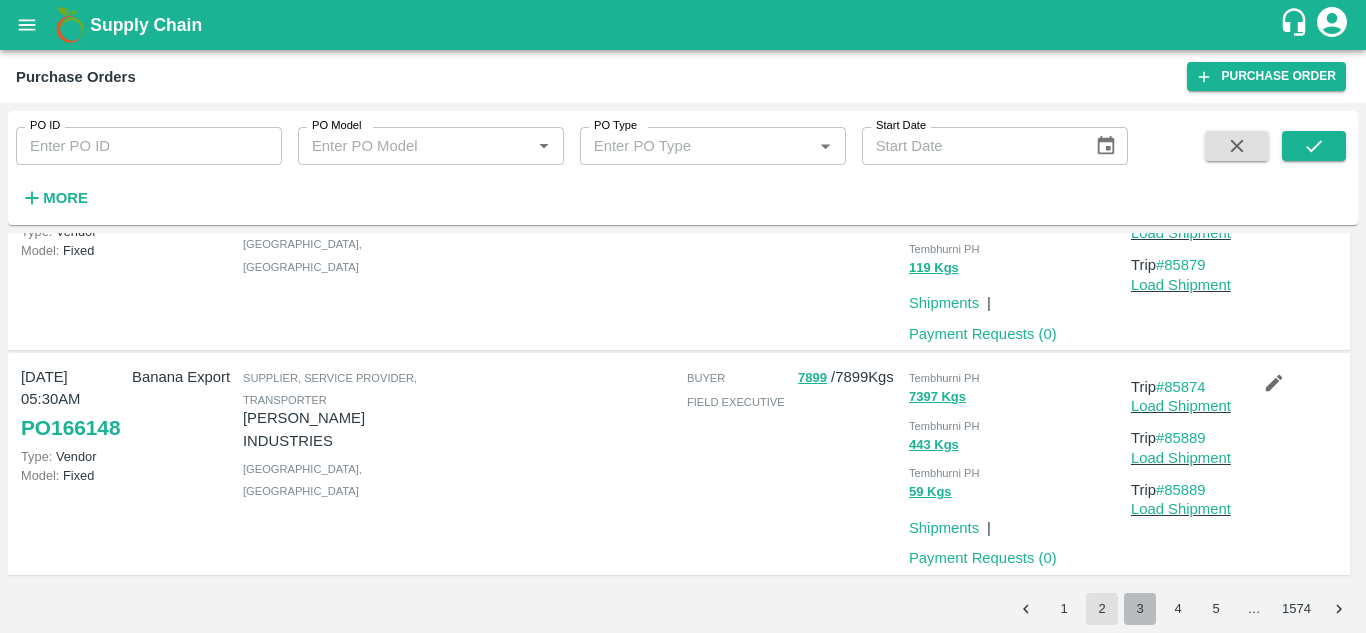 click on "3" at bounding box center (1140, 609) 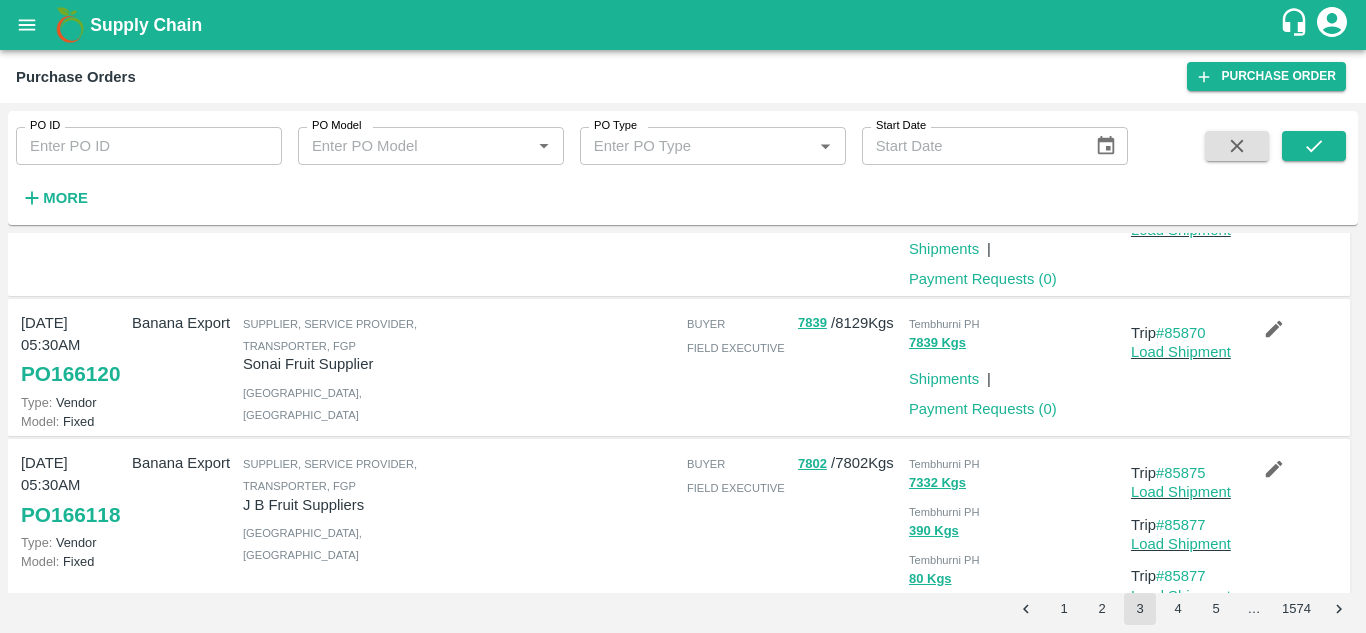 scroll, scrollTop: 647, scrollLeft: 0, axis: vertical 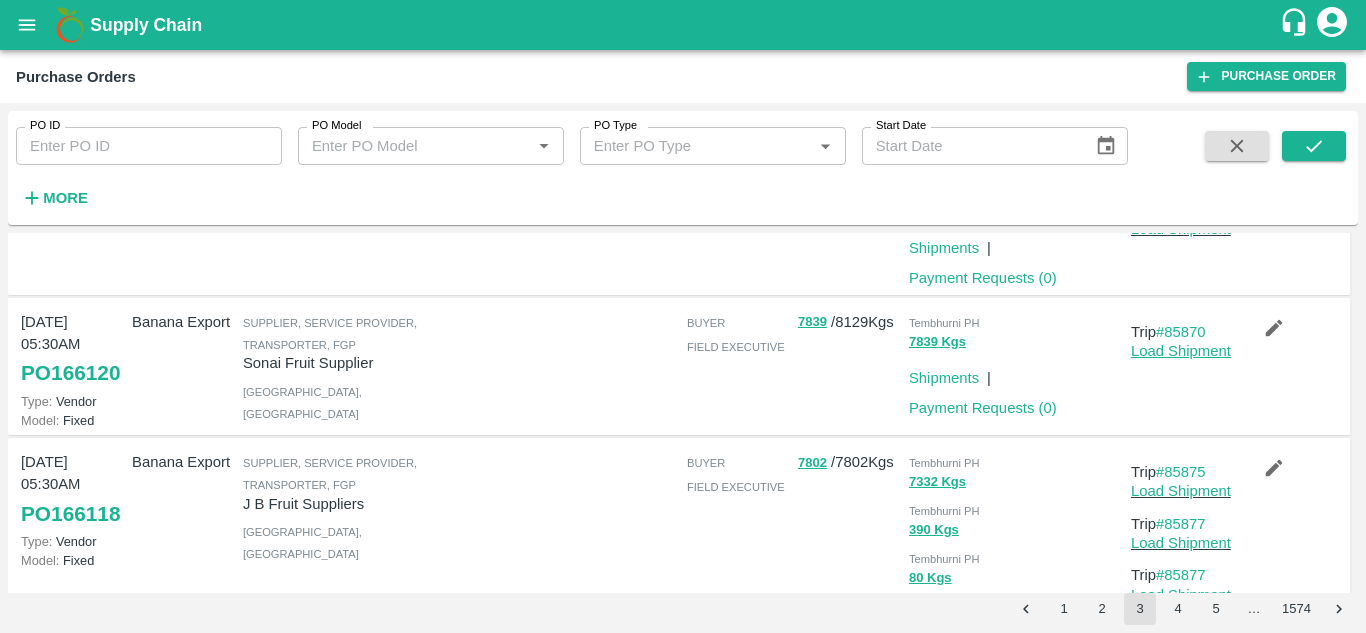 click on "Load Shipment" at bounding box center [1181, 351] 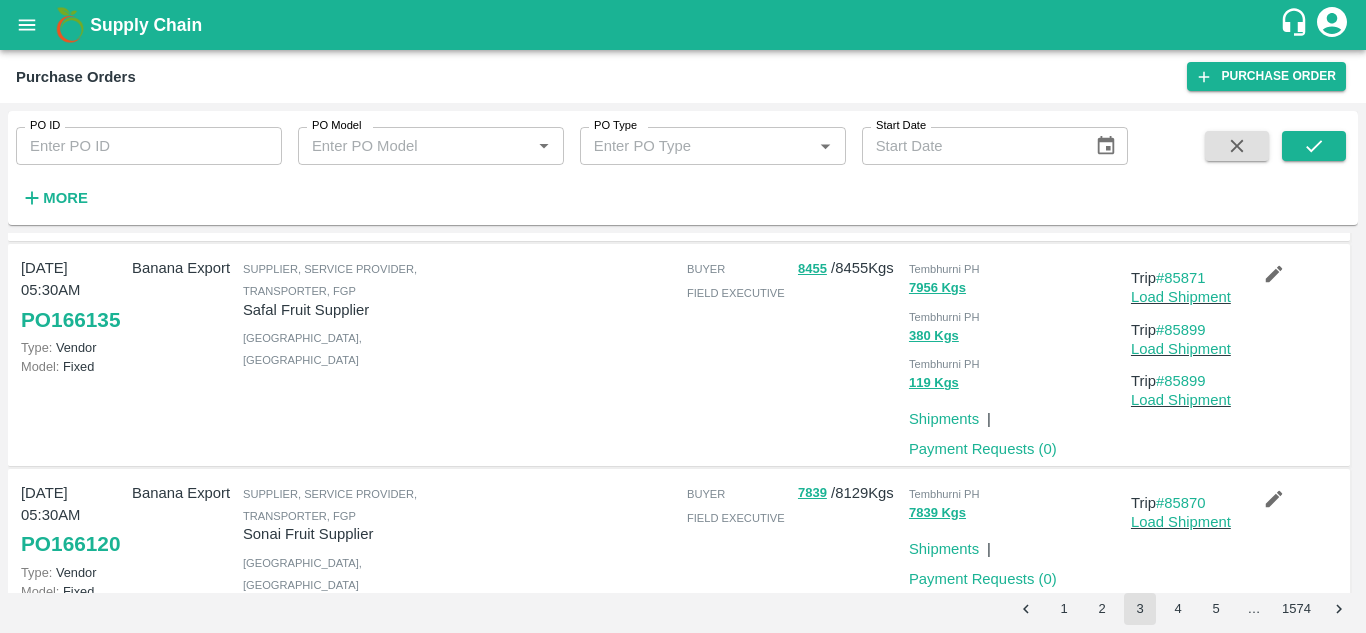 scroll, scrollTop: 475, scrollLeft: 0, axis: vertical 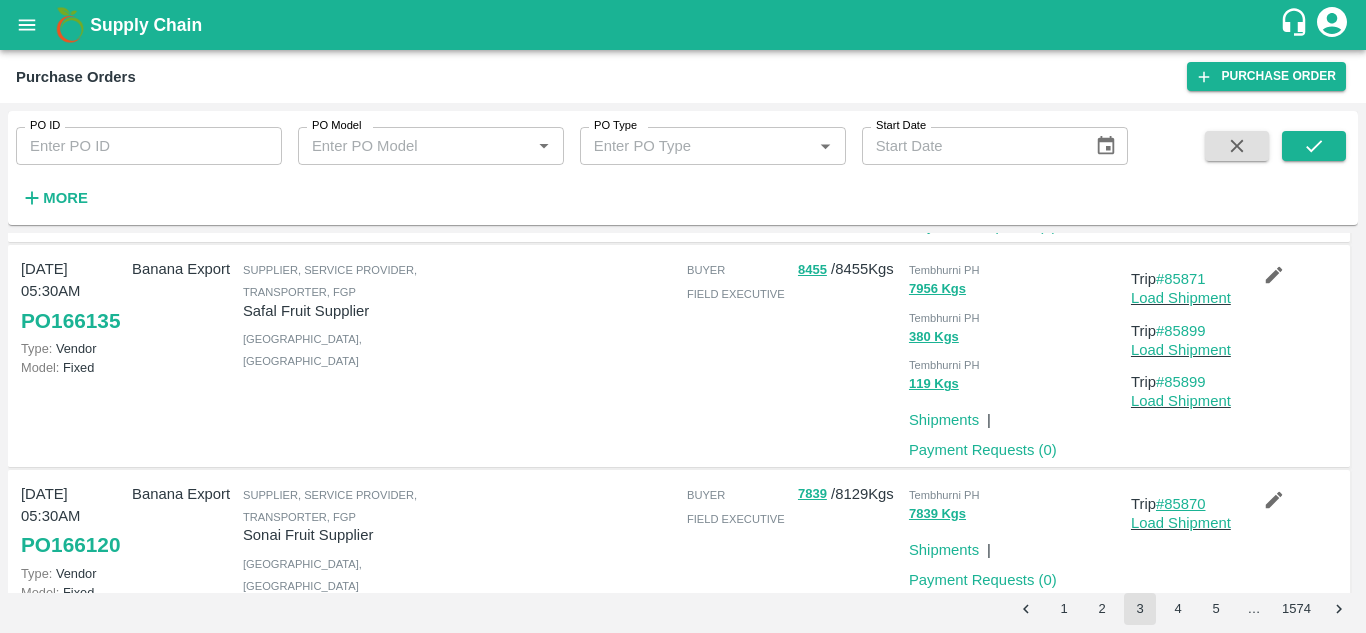 click on "#85870" at bounding box center (1181, 504) 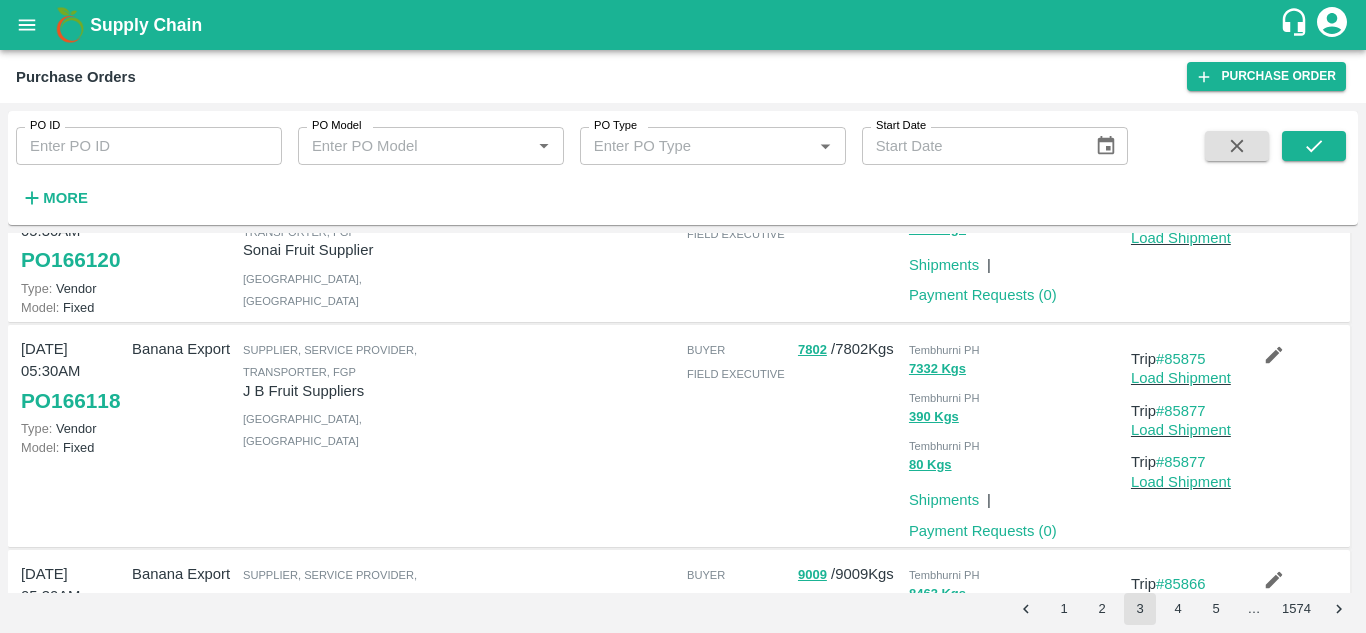 scroll, scrollTop: 817, scrollLeft: 0, axis: vertical 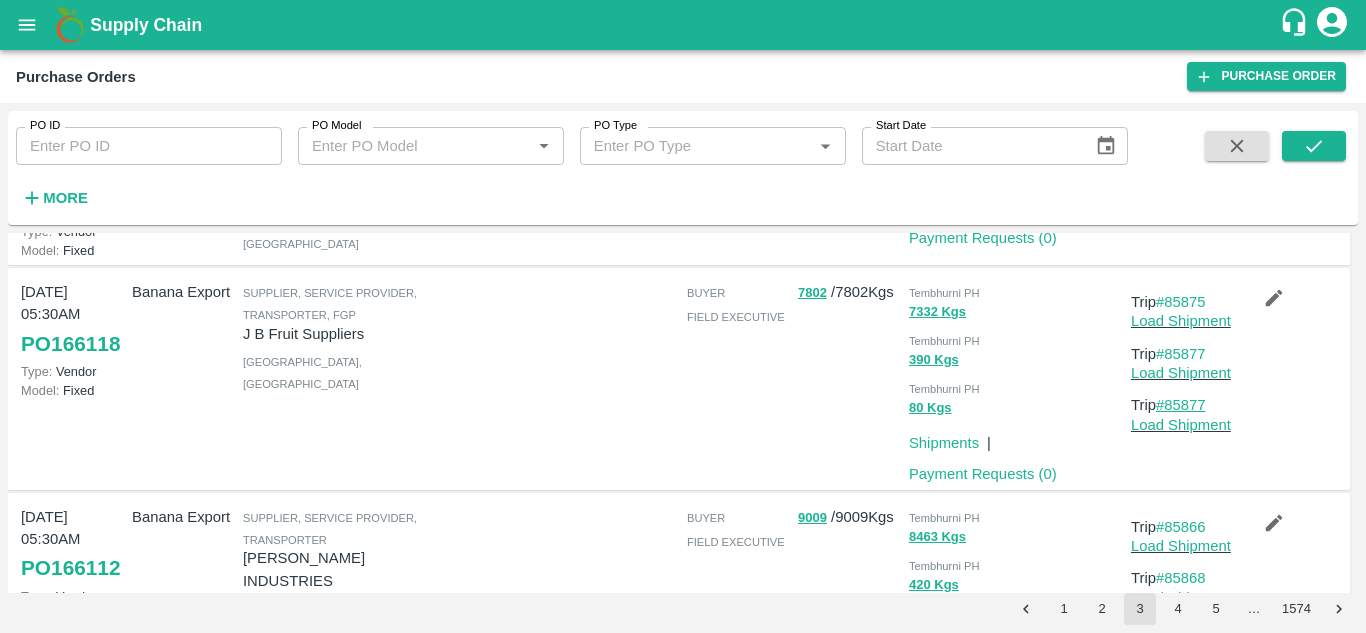 click on "#85877" at bounding box center [1181, 405] 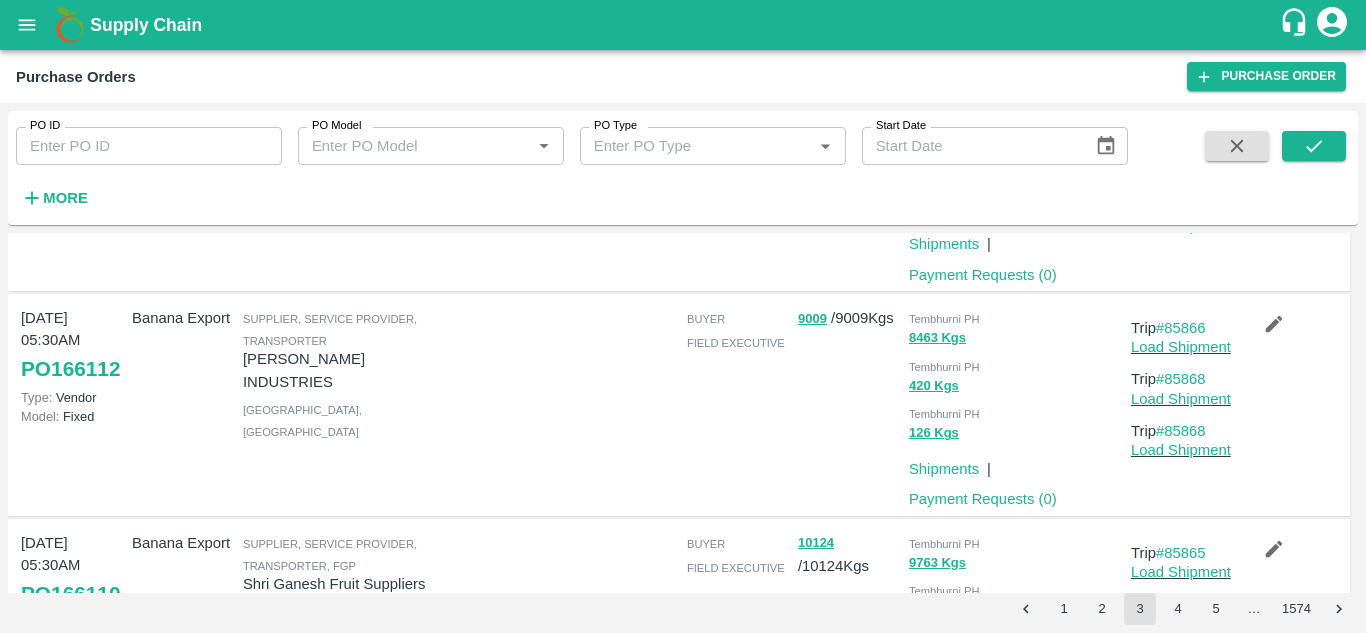 scroll, scrollTop: 1018, scrollLeft: 0, axis: vertical 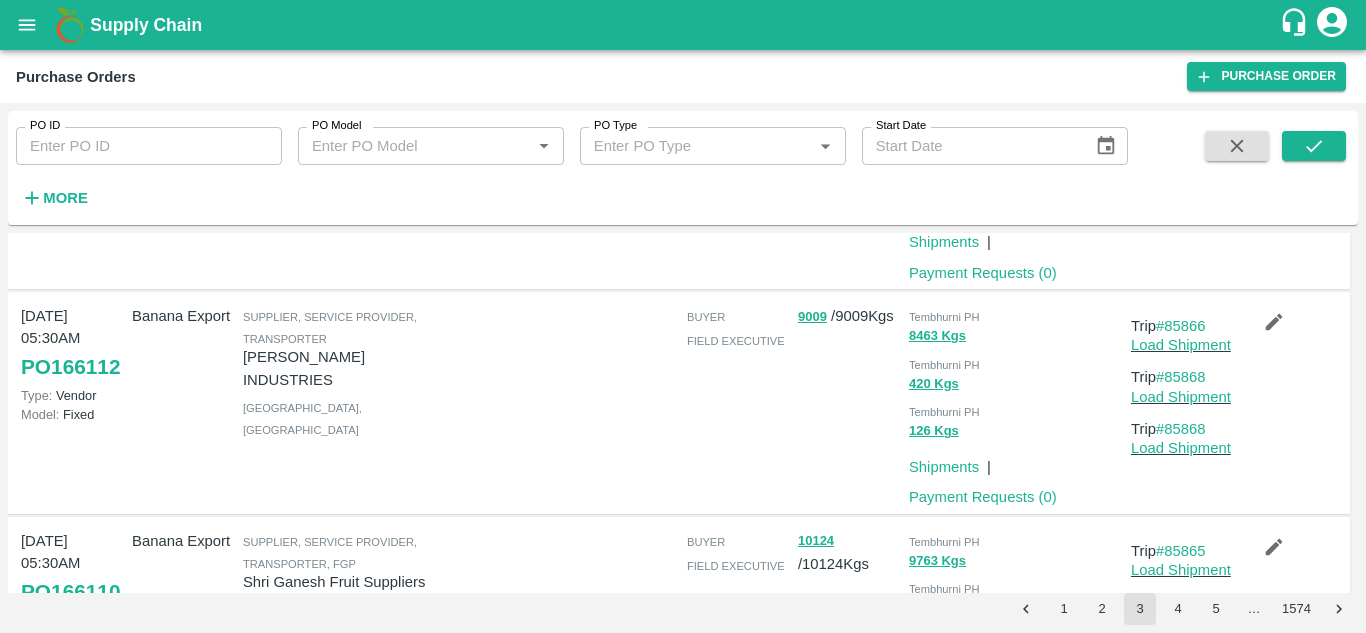 click on "Trip  #85868" at bounding box center [1182, 429] 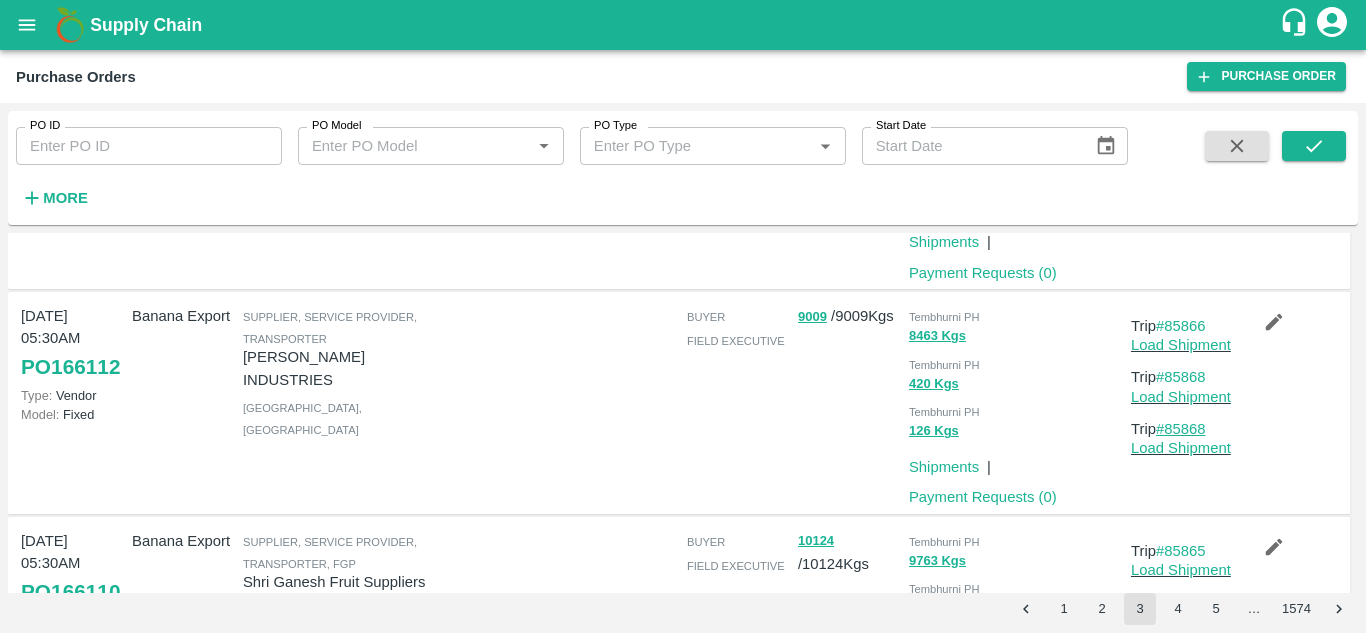 click on "#85868" at bounding box center [1181, 429] 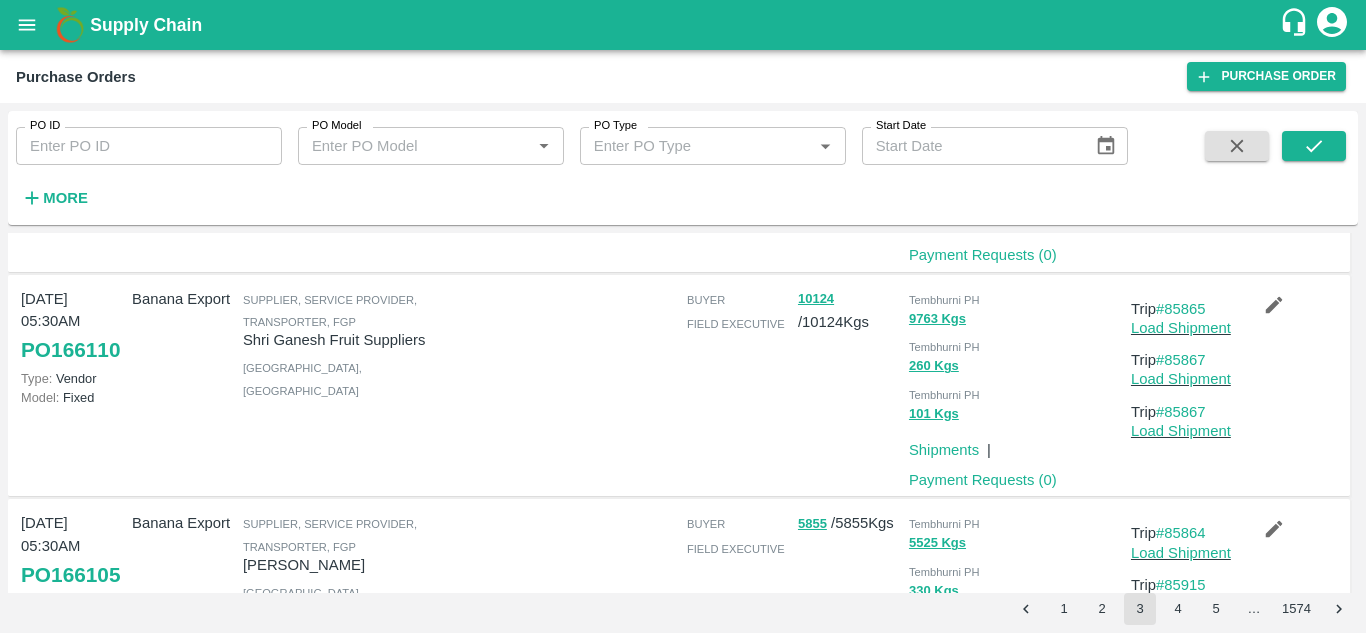 scroll, scrollTop: 1261, scrollLeft: 0, axis: vertical 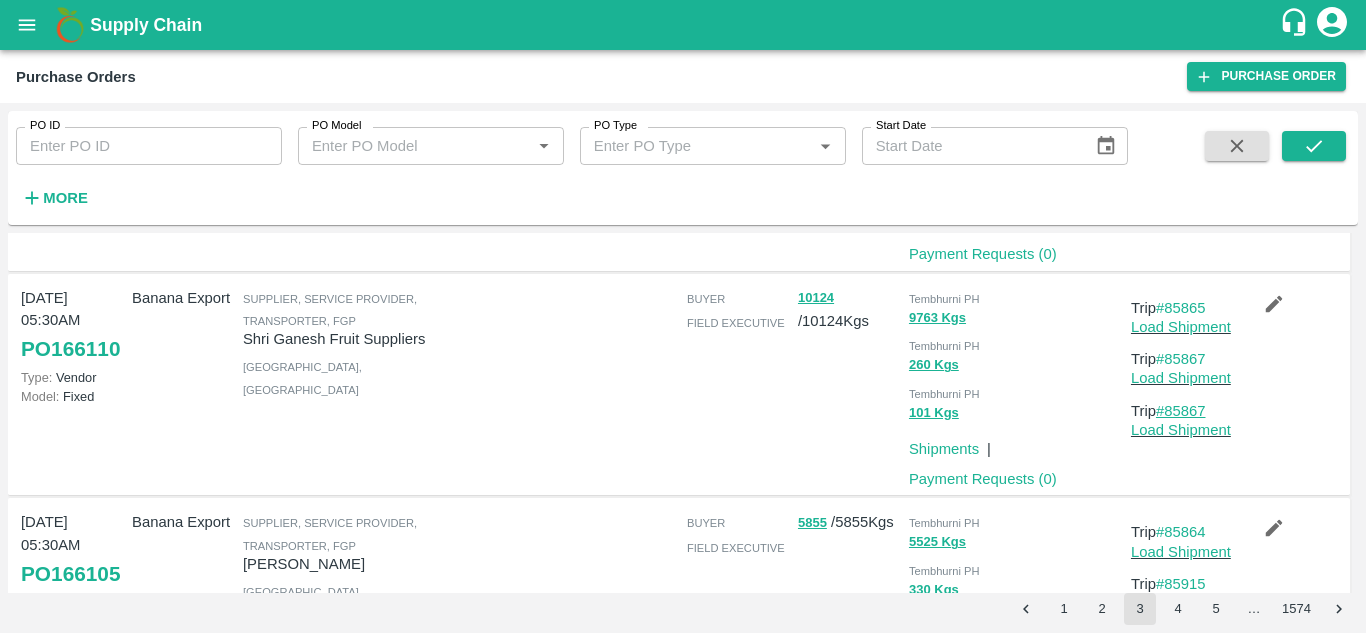 click on "#85867" at bounding box center [1181, 411] 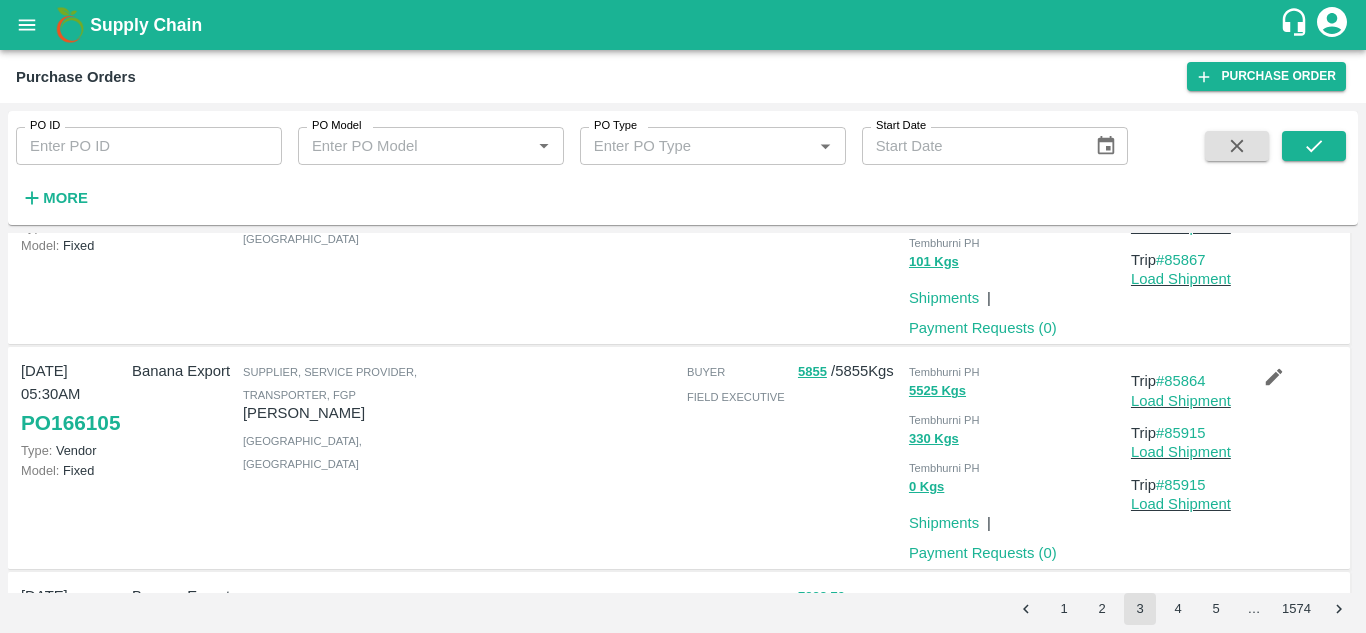 scroll, scrollTop: 1424, scrollLeft: 0, axis: vertical 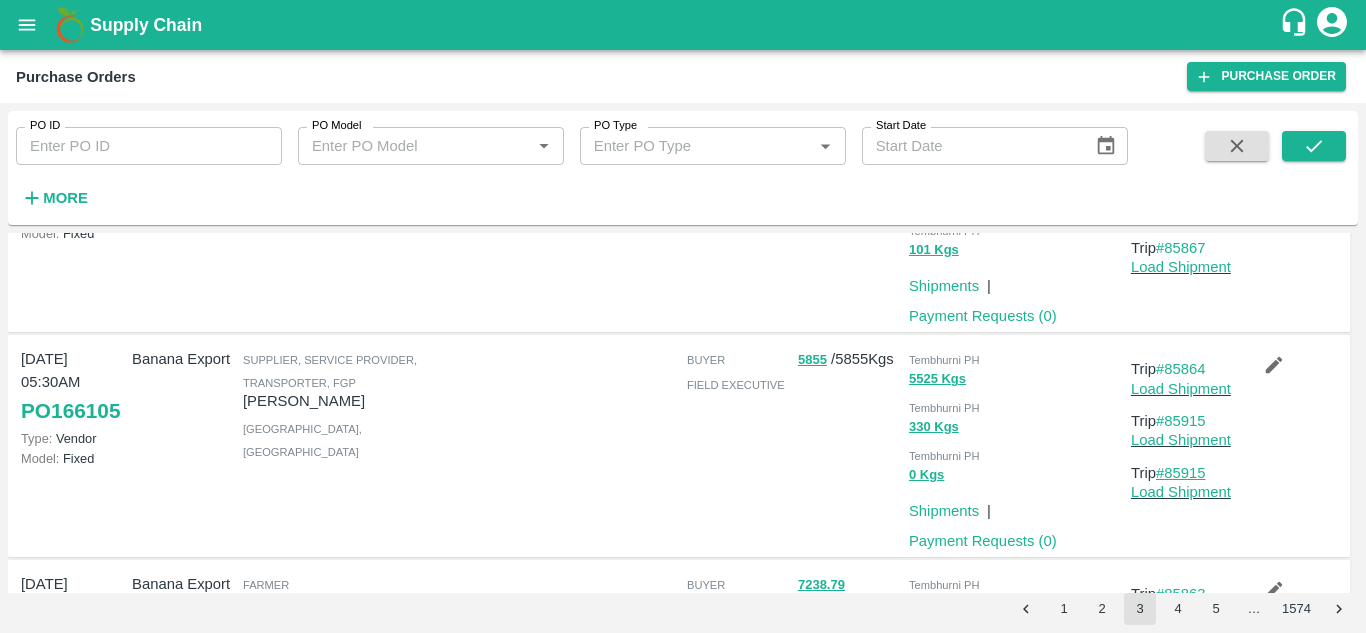 click on "#85915" at bounding box center [1181, 473] 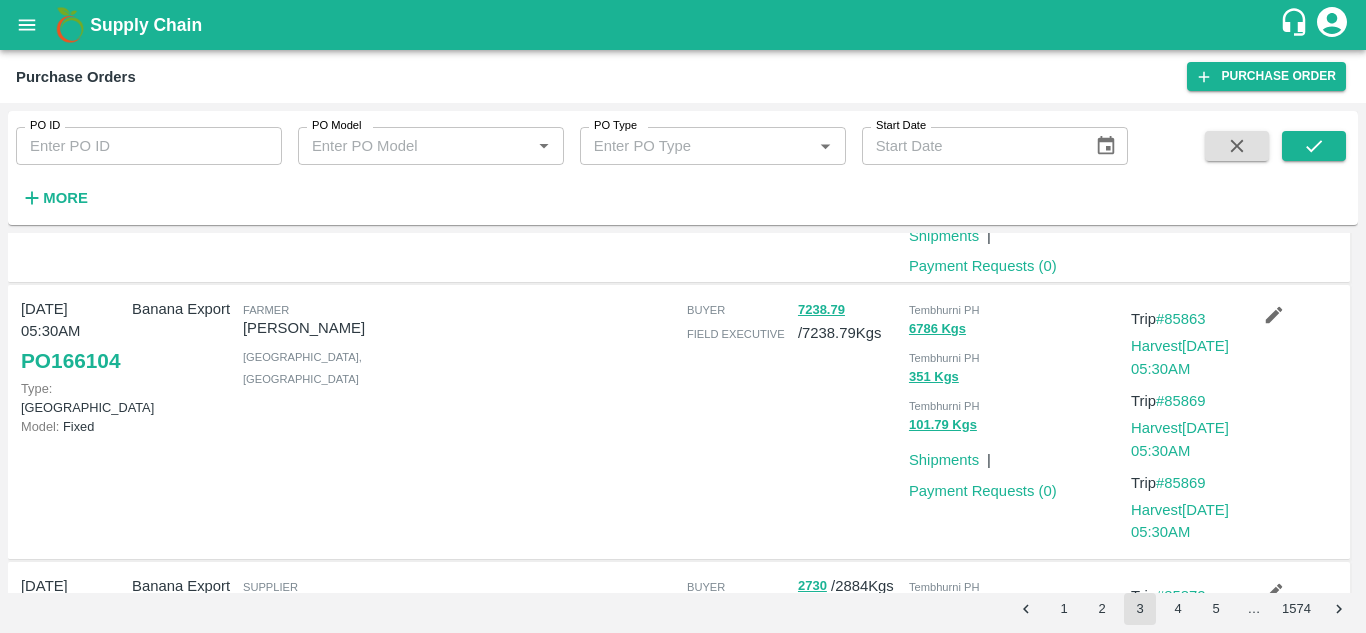 scroll, scrollTop: 1701, scrollLeft: 0, axis: vertical 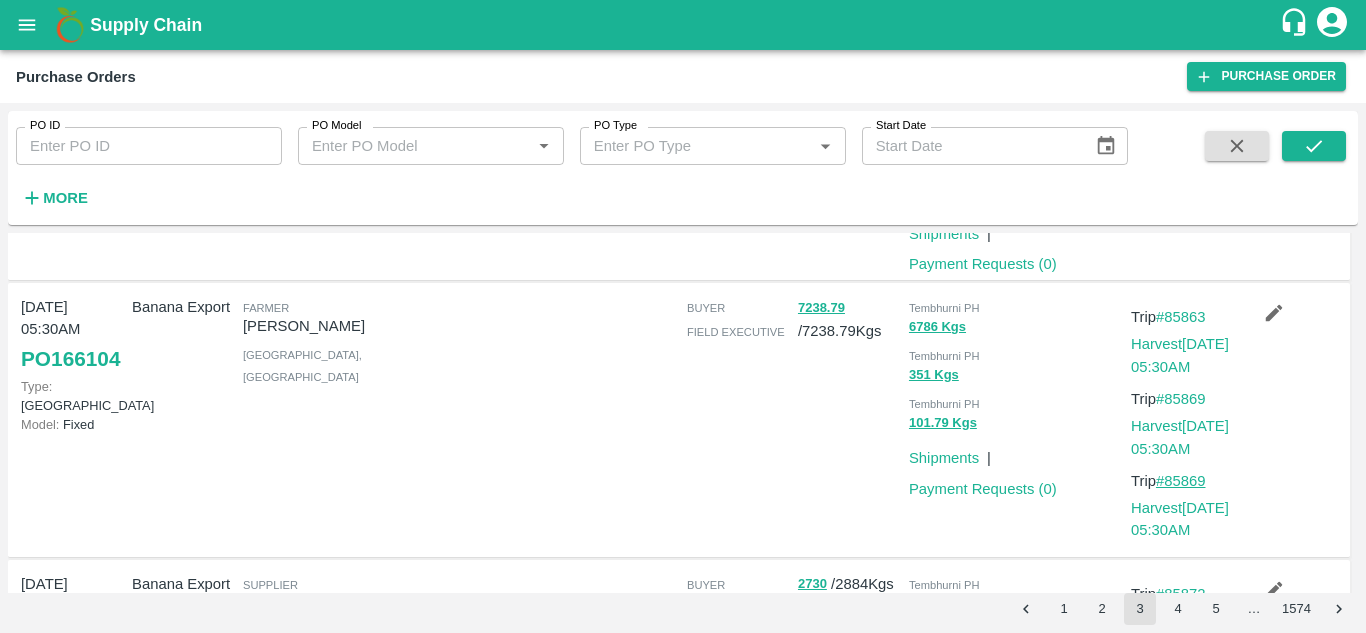 click on "#85869" at bounding box center [1181, 481] 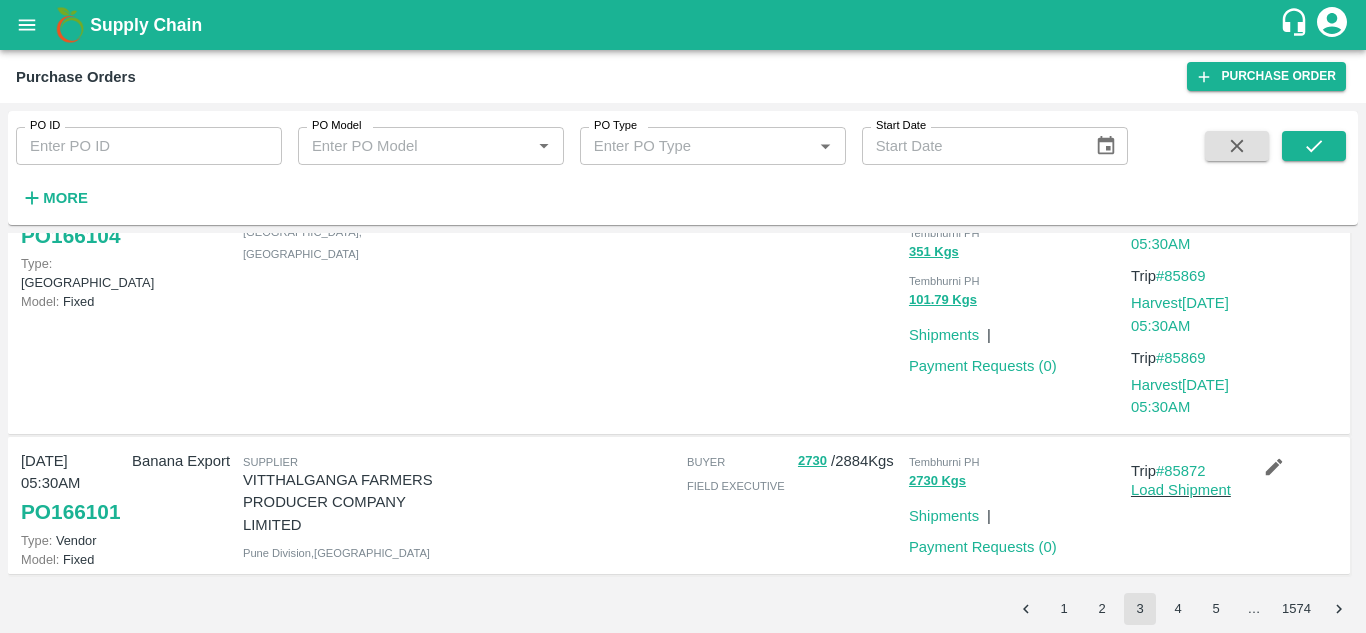 scroll, scrollTop: 1898, scrollLeft: 0, axis: vertical 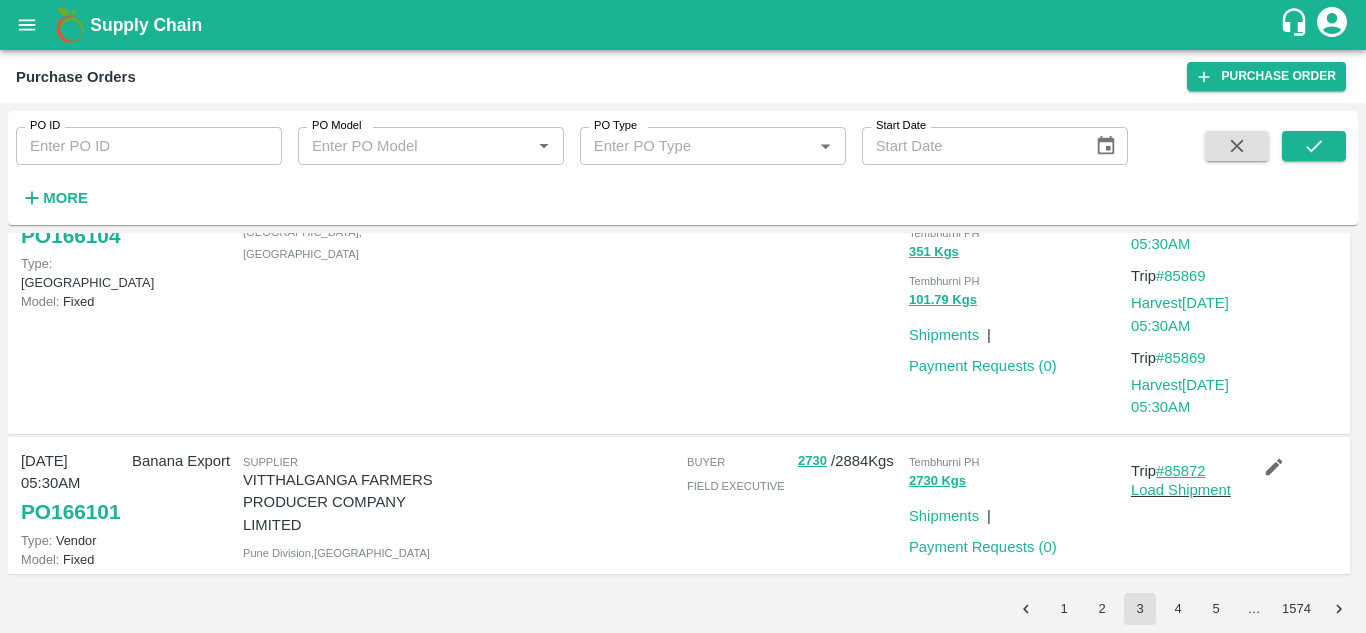 click on "#85872" at bounding box center [1181, 471] 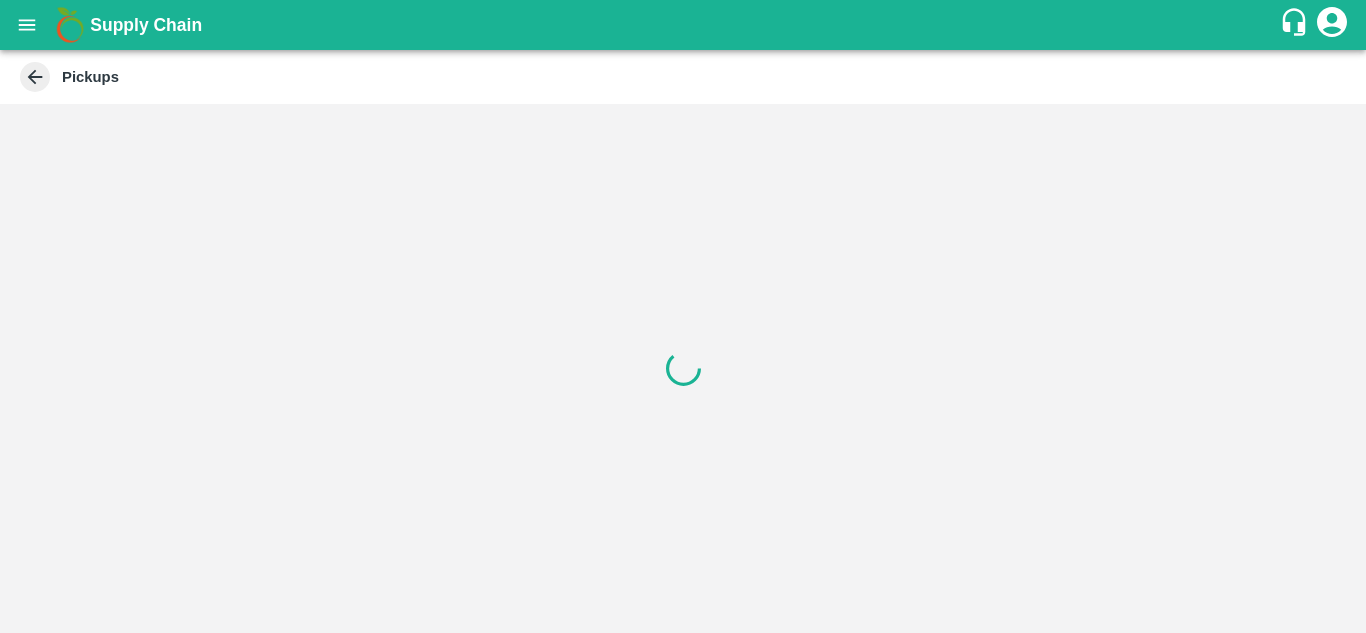 scroll, scrollTop: 0, scrollLeft: 0, axis: both 